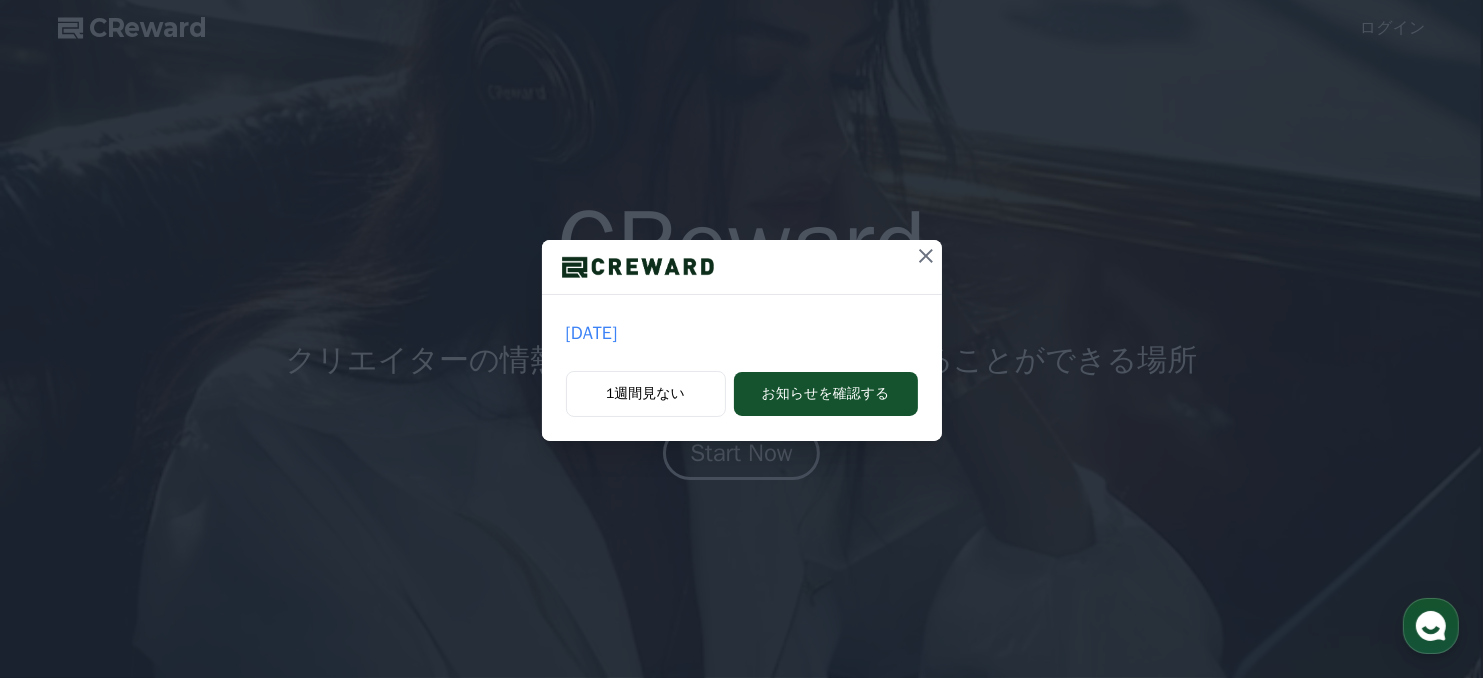 scroll, scrollTop: 0, scrollLeft: 0, axis: both 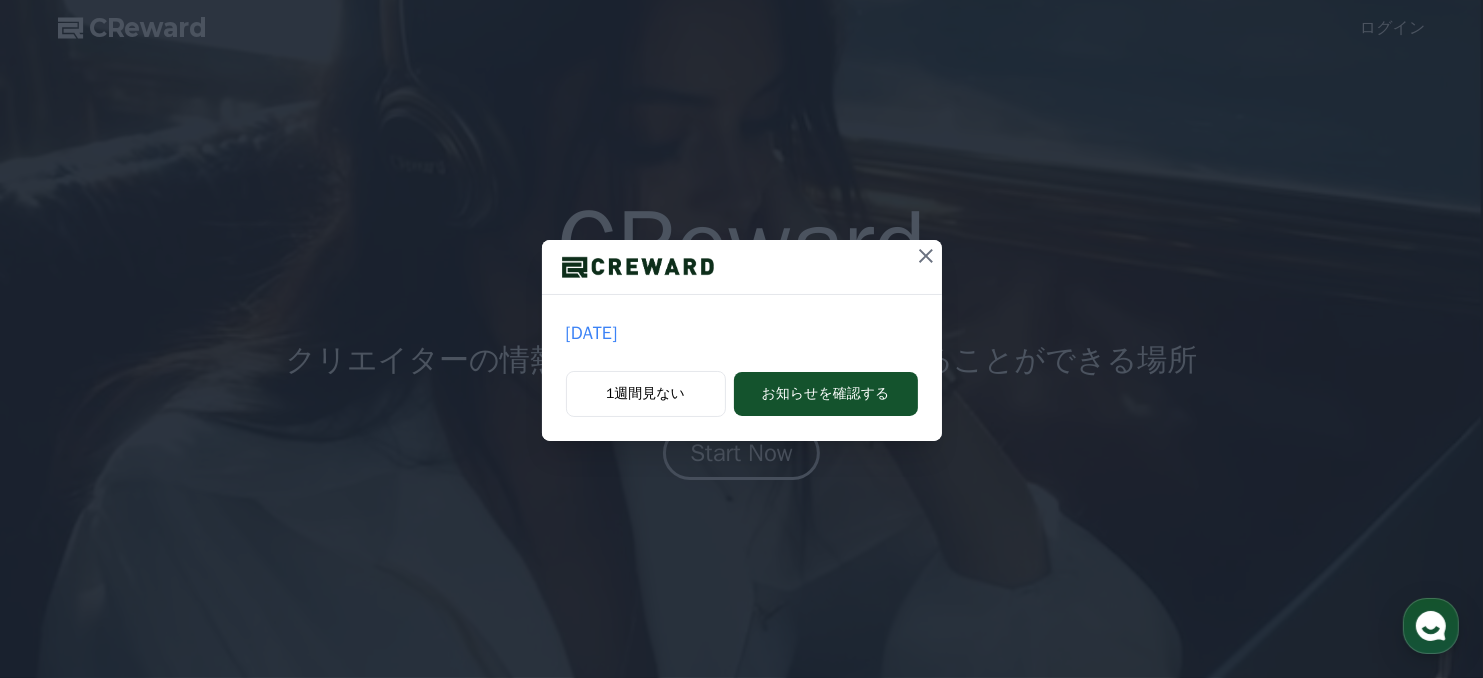 click 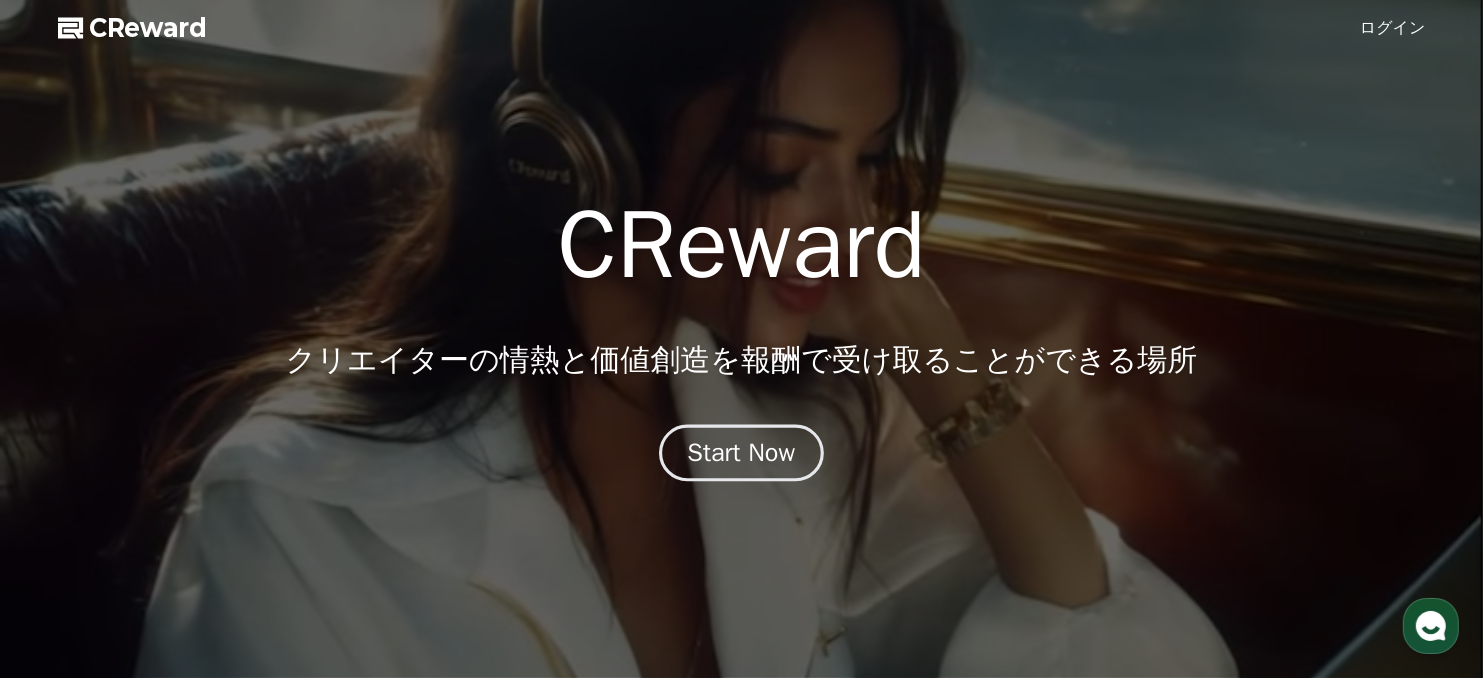 click on "Start Now" at bounding box center [742, 453] 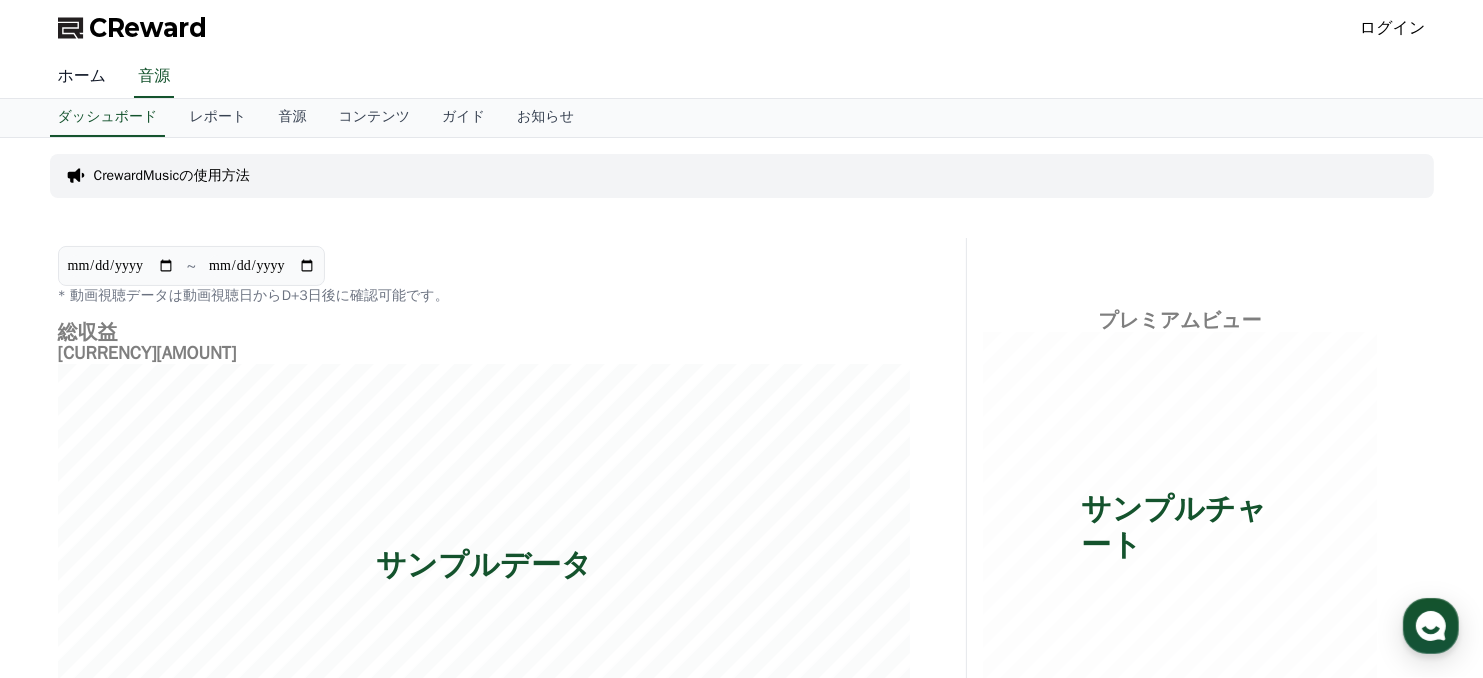 click on "ホーム" at bounding box center [82, 77] 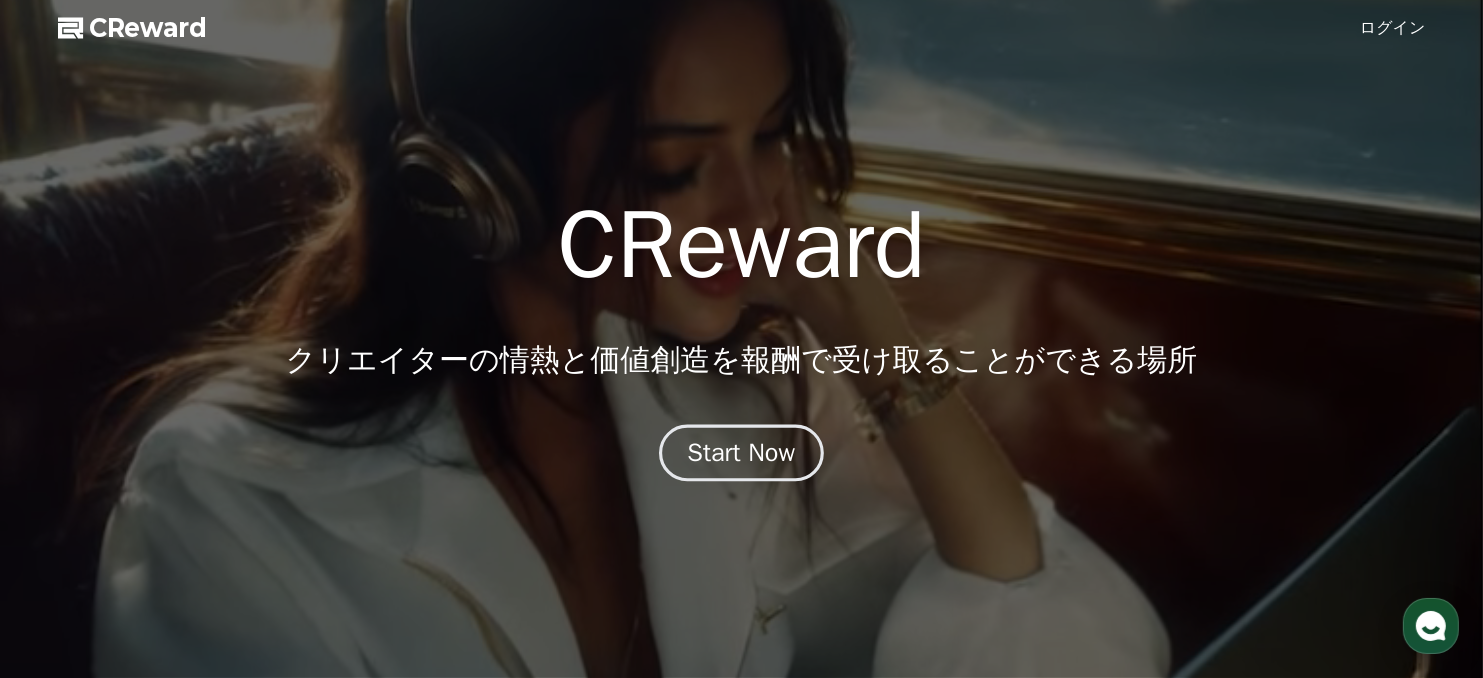 click on "Start Now" at bounding box center [742, 453] 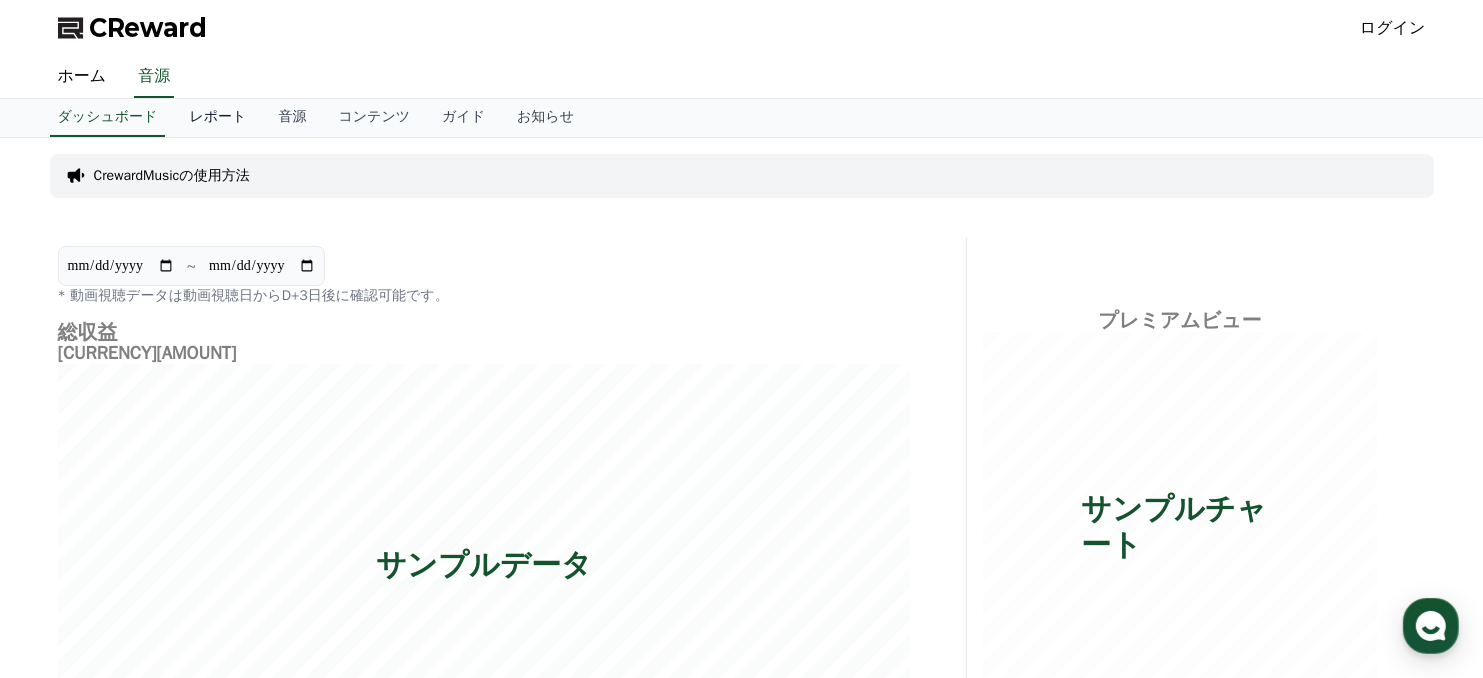 click on "レポート" at bounding box center (217, 118) 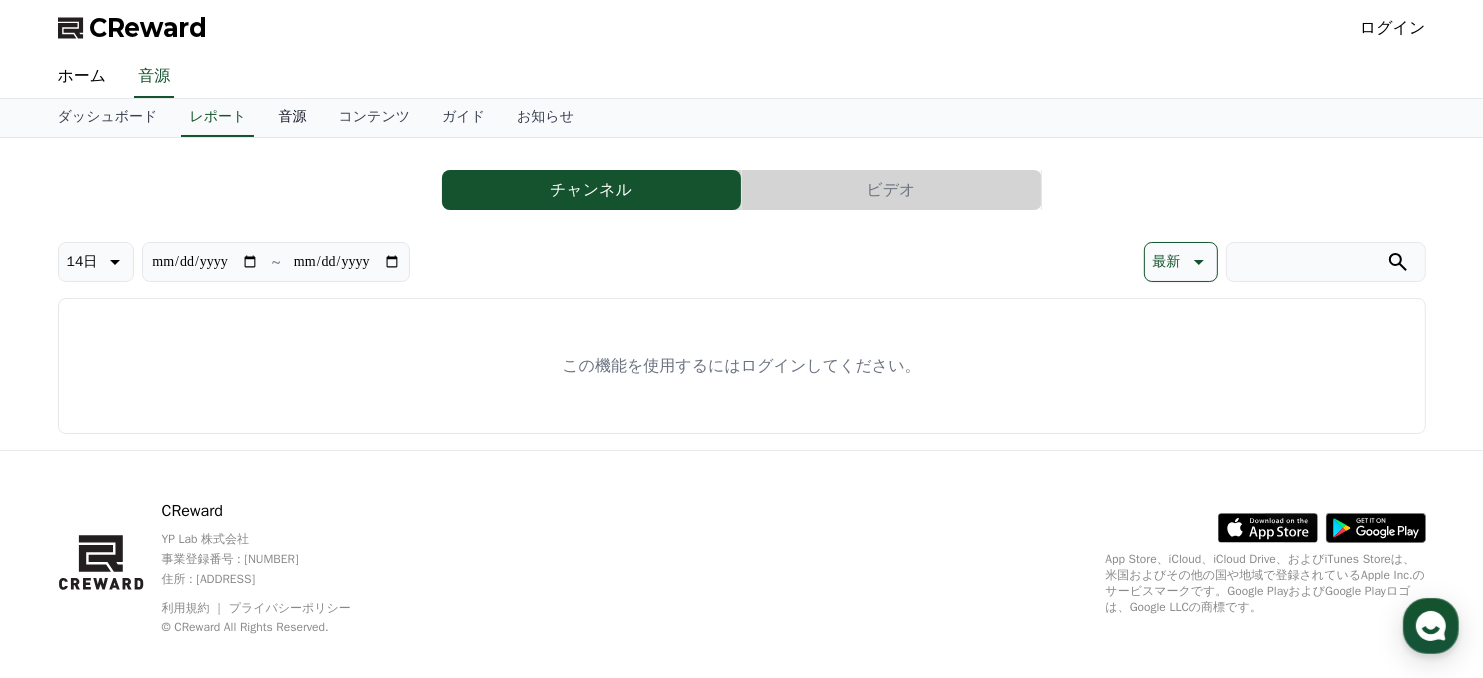 click on "音源" at bounding box center (292, 118) 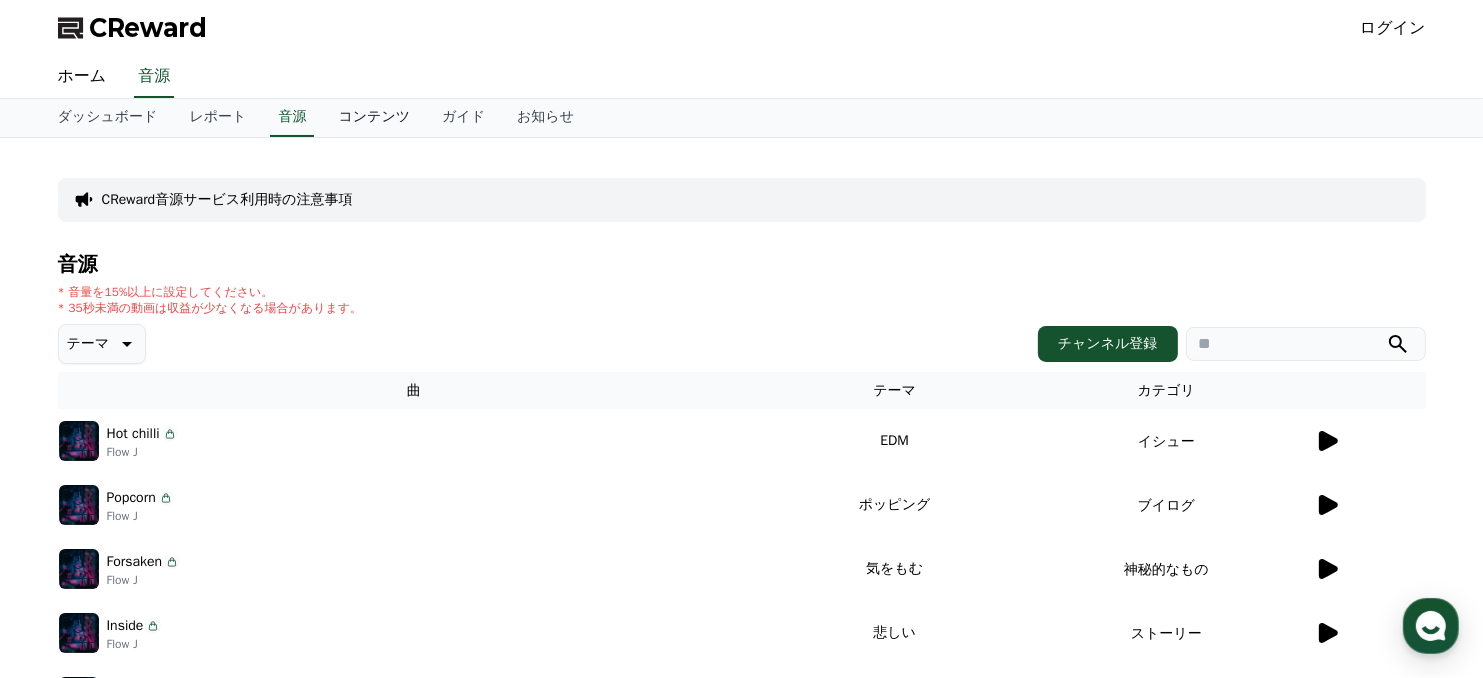 click on "コンテンツ" at bounding box center [374, 118] 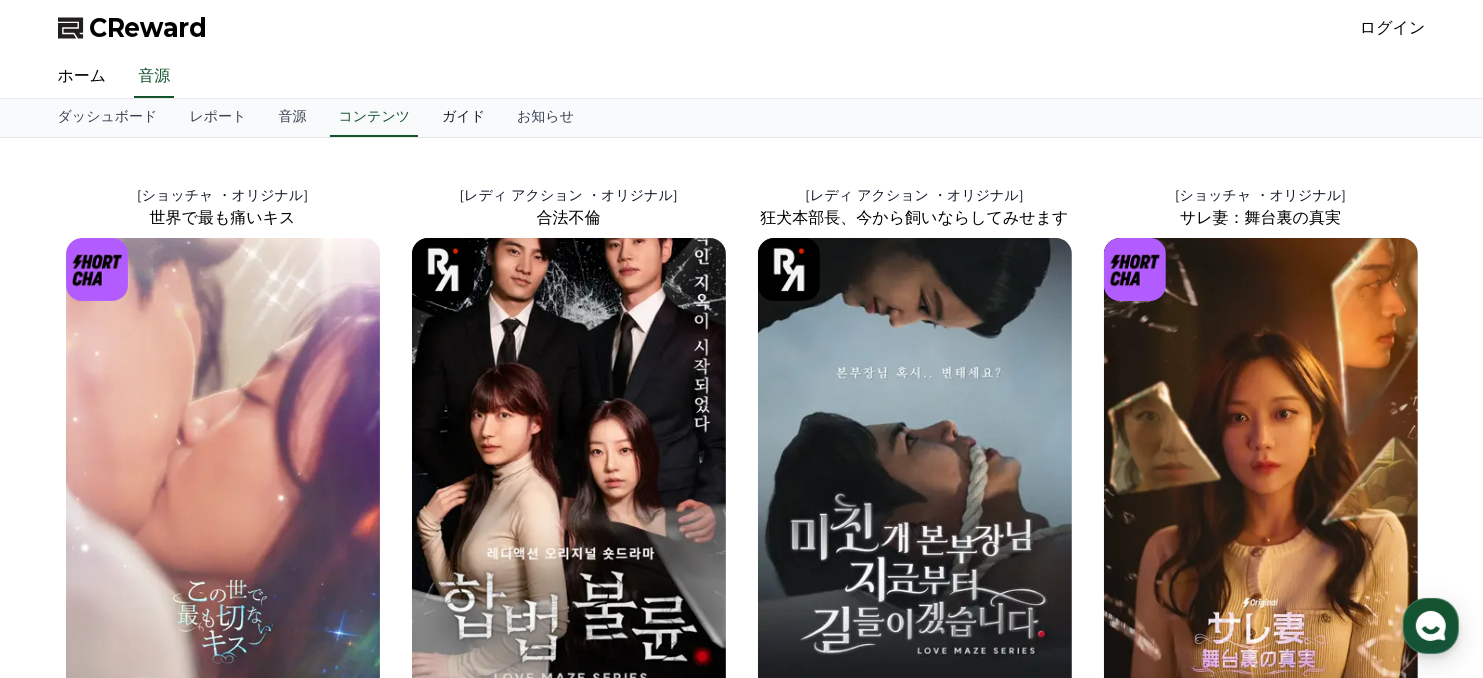 click on "ガイド" at bounding box center [463, 118] 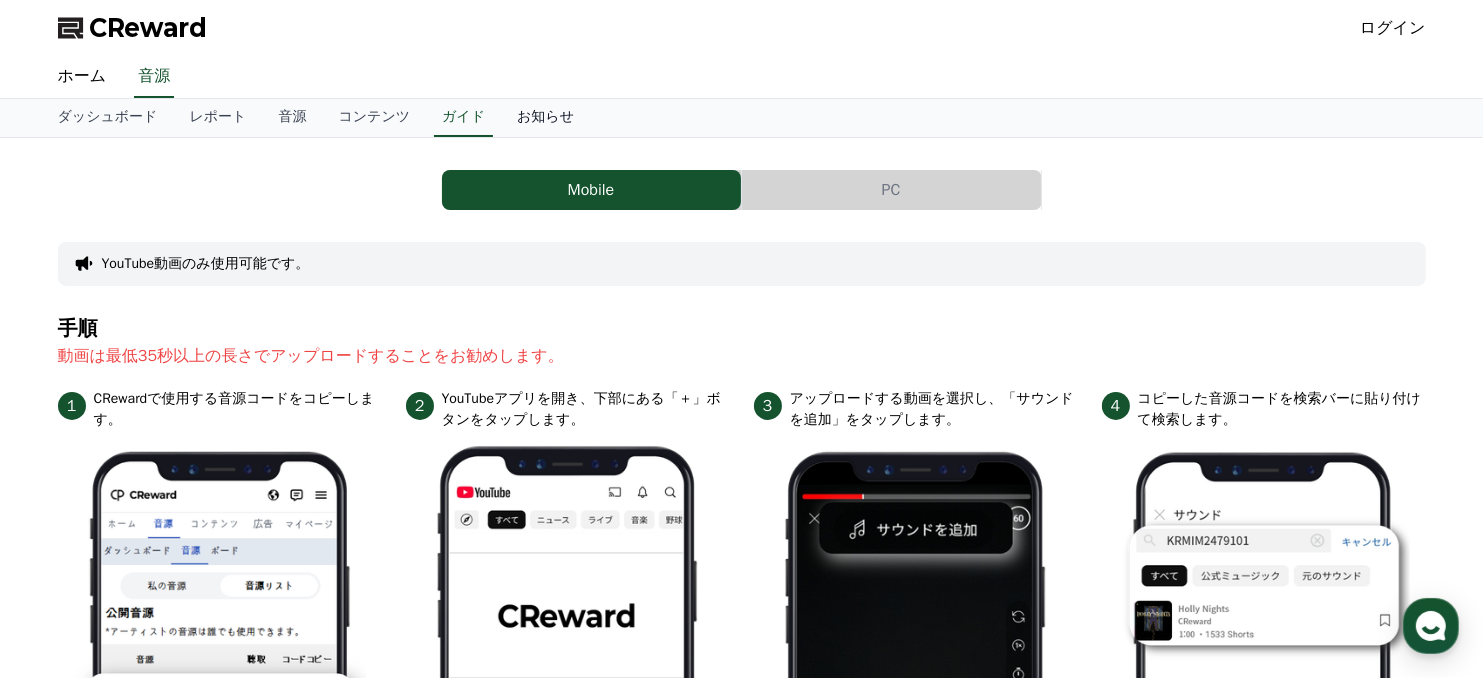click on "お知らせ" at bounding box center [545, 118] 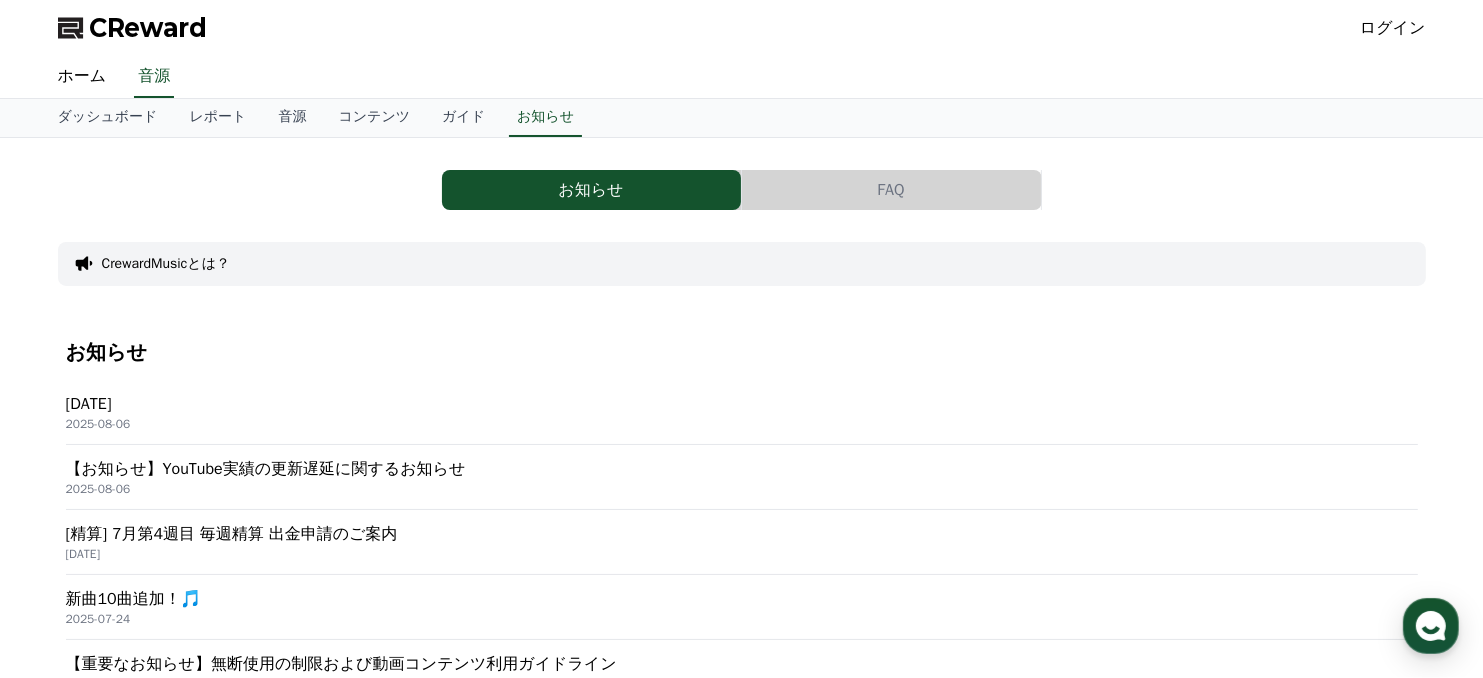 click on "ログイン" at bounding box center [1393, 28] 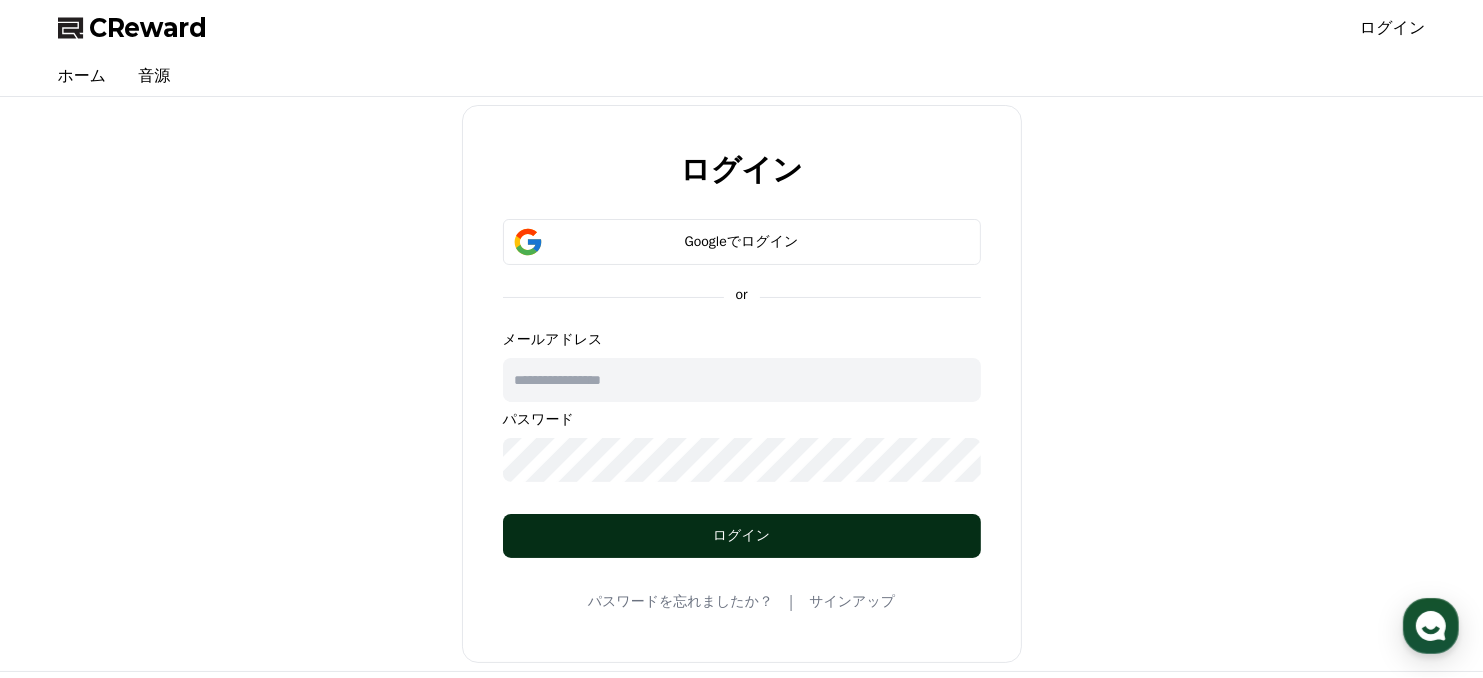 click on "ログイン" at bounding box center [742, 536] 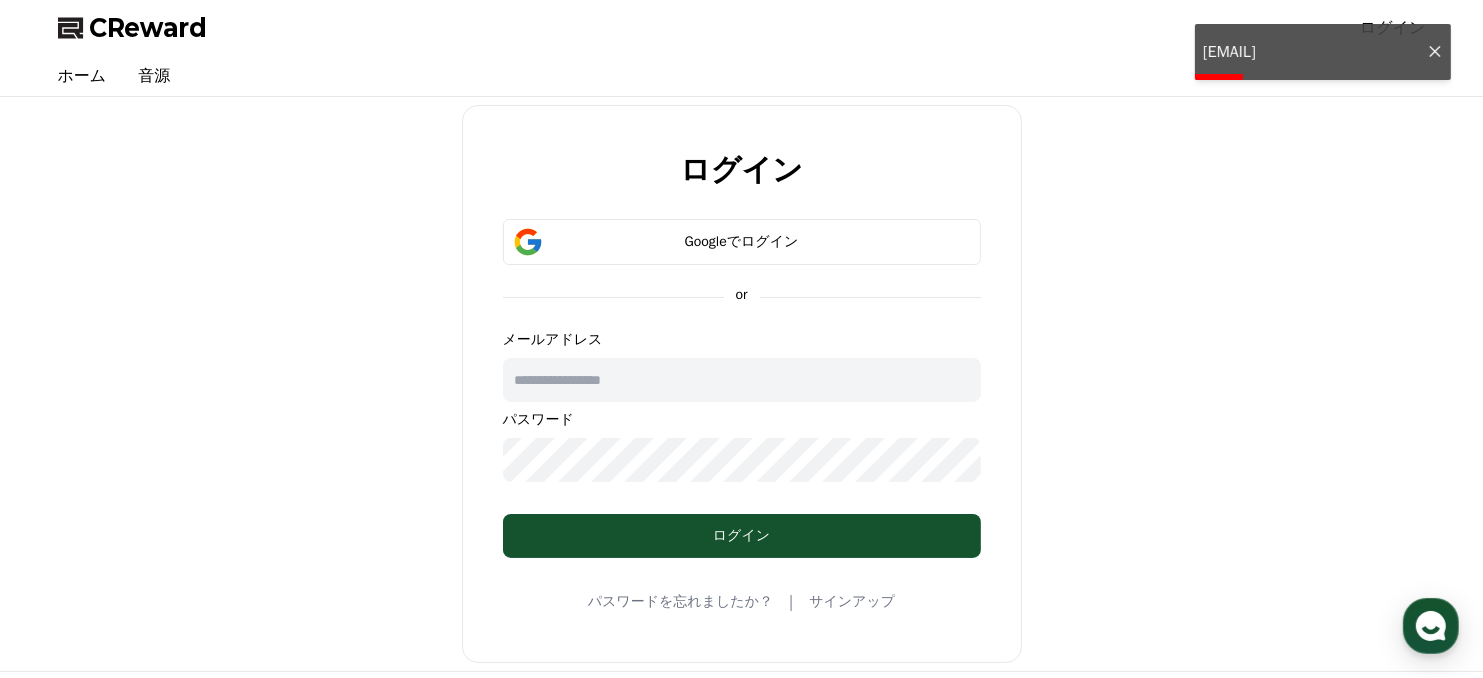 click at bounding box center [742, 380] 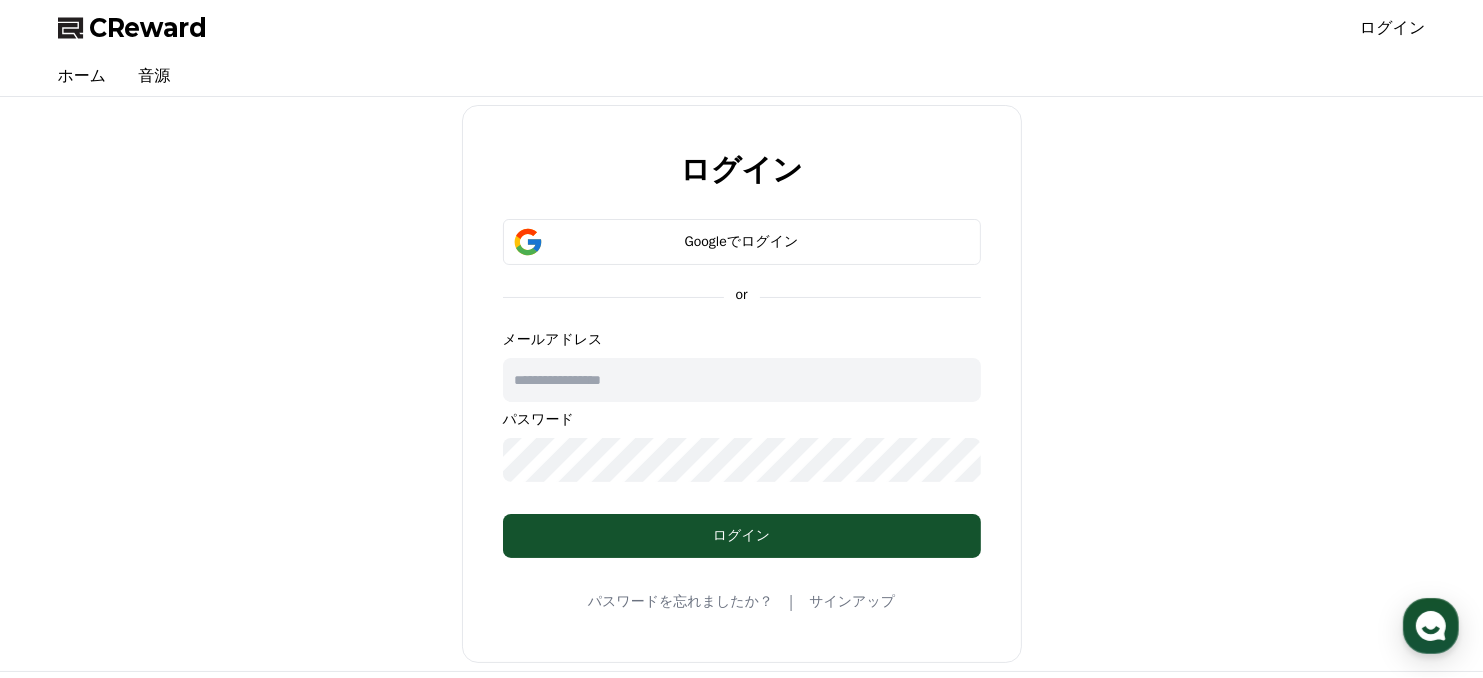 type on "**********" 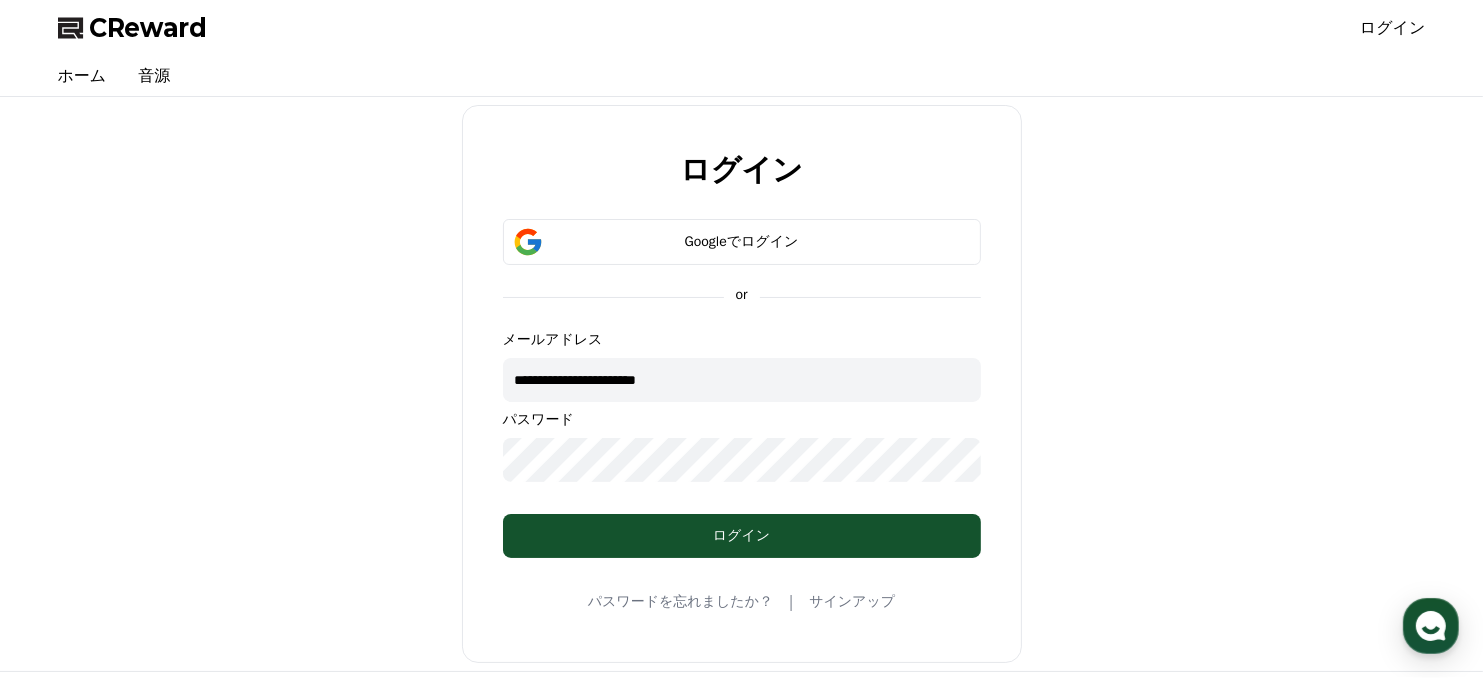 click on "**********" at bounding box center (742, 384) 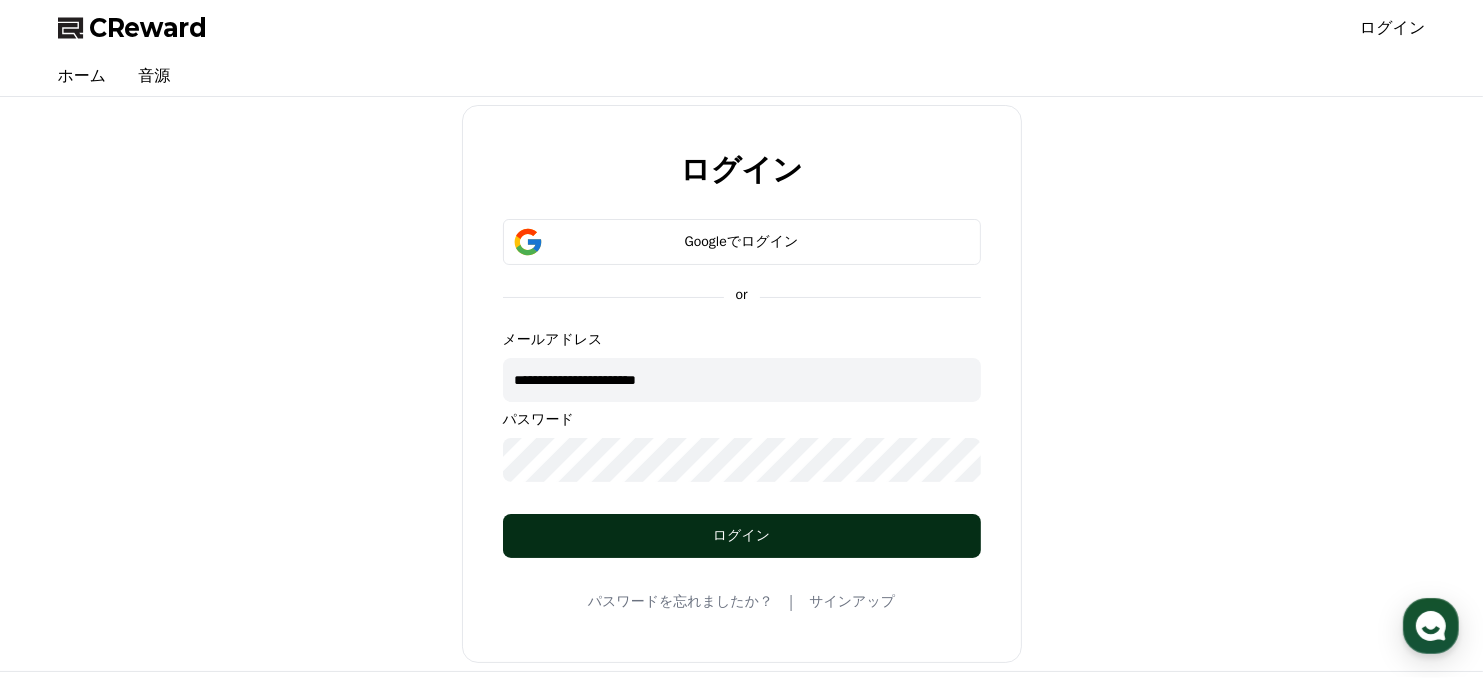 click on "ログイン" at bounding box center [742, 536] 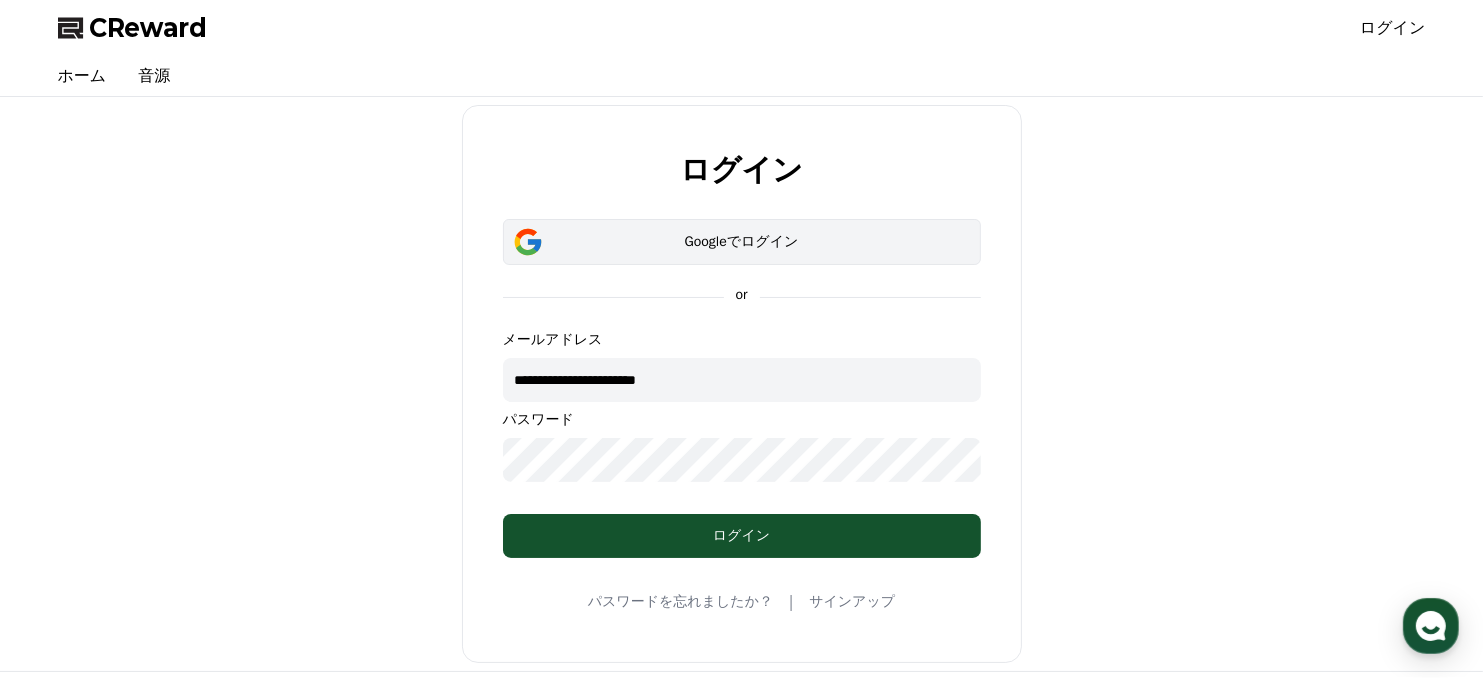 click on "Googleでログイン" at bounding box center (742, 242) 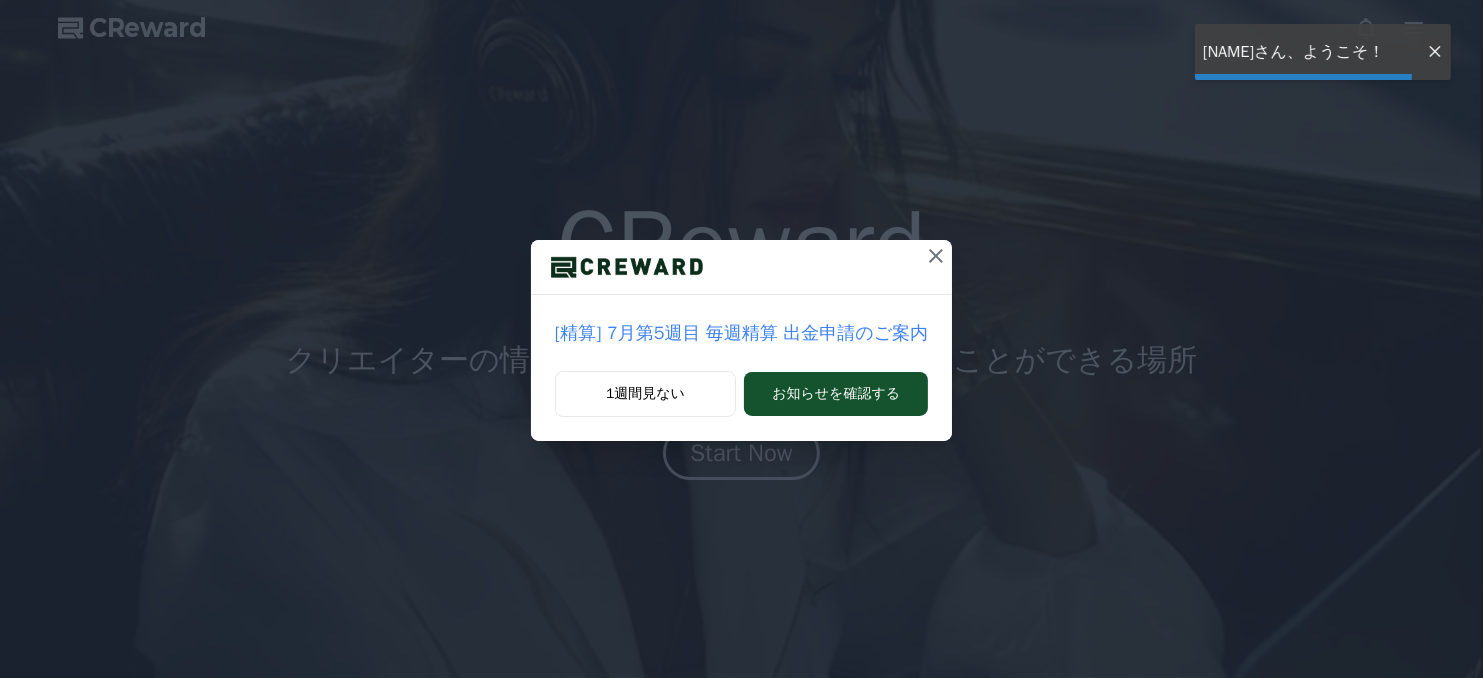 scroll, scrollTop: 0, scrollLeft: 0, axis: both 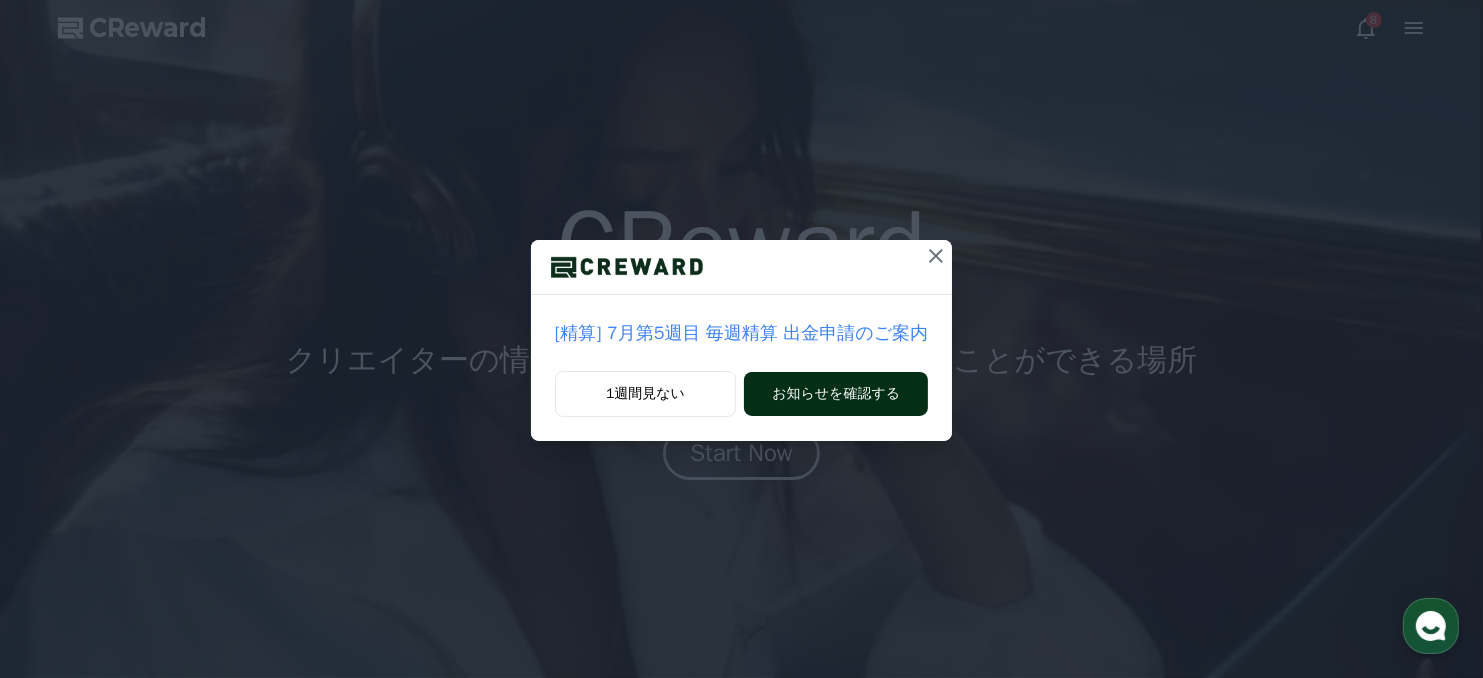 click on "お知らせを確認する" at bounding box center [836, 394] 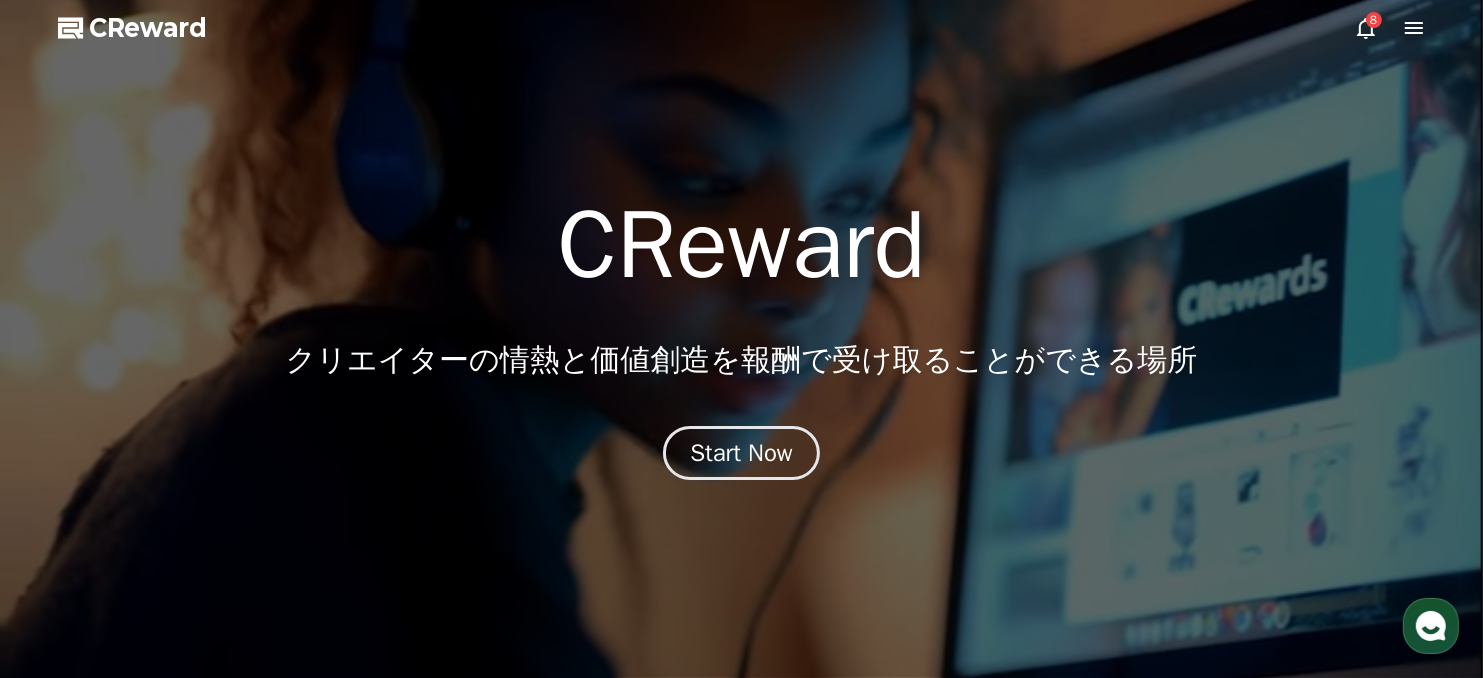 click 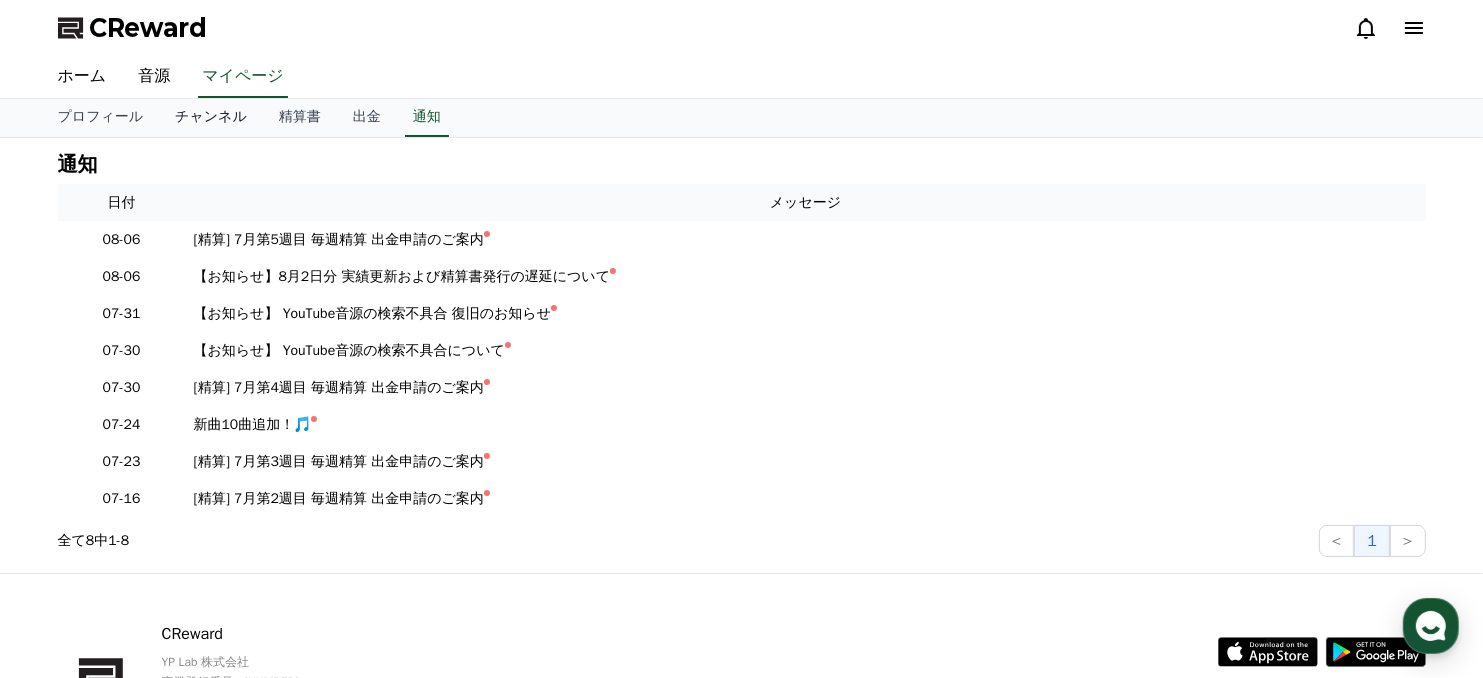 click on "チャンネル" at bounding box center (211, 118) 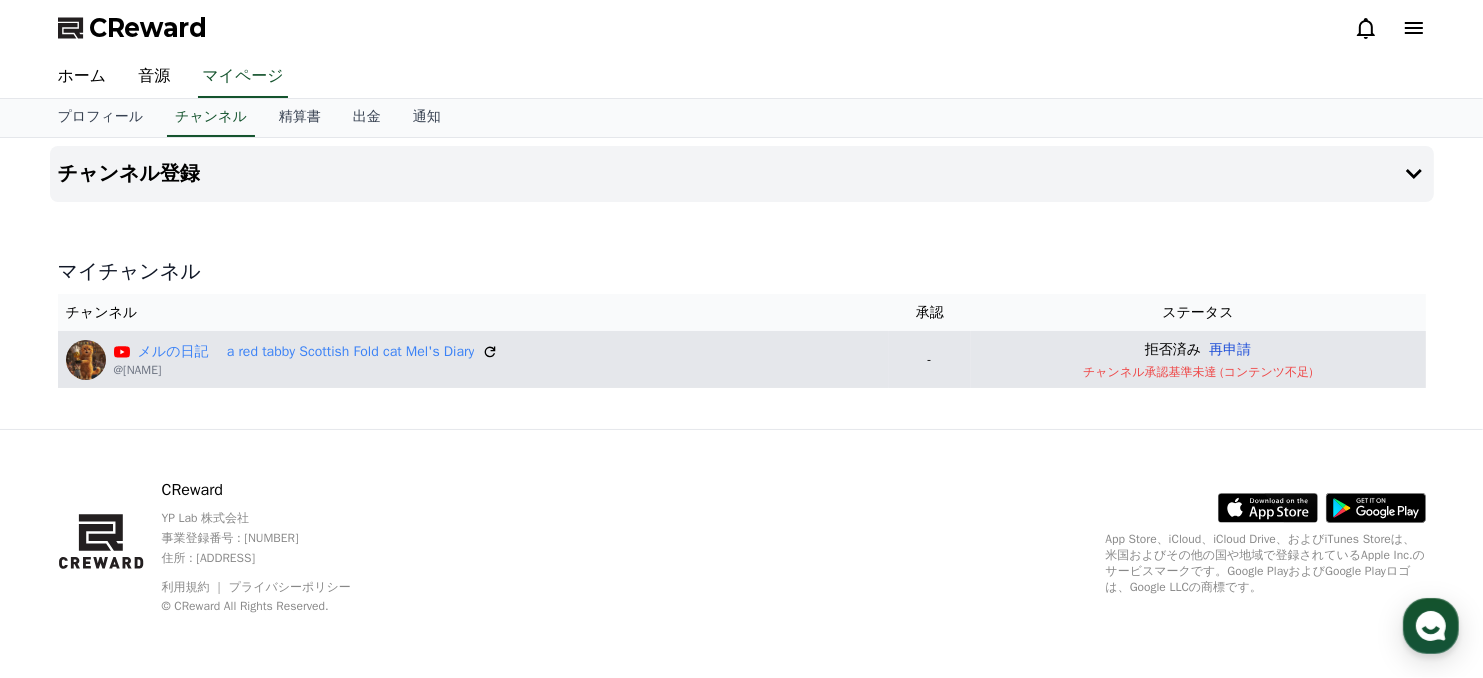 click on "再申請" at bounding box center [1230, 349] 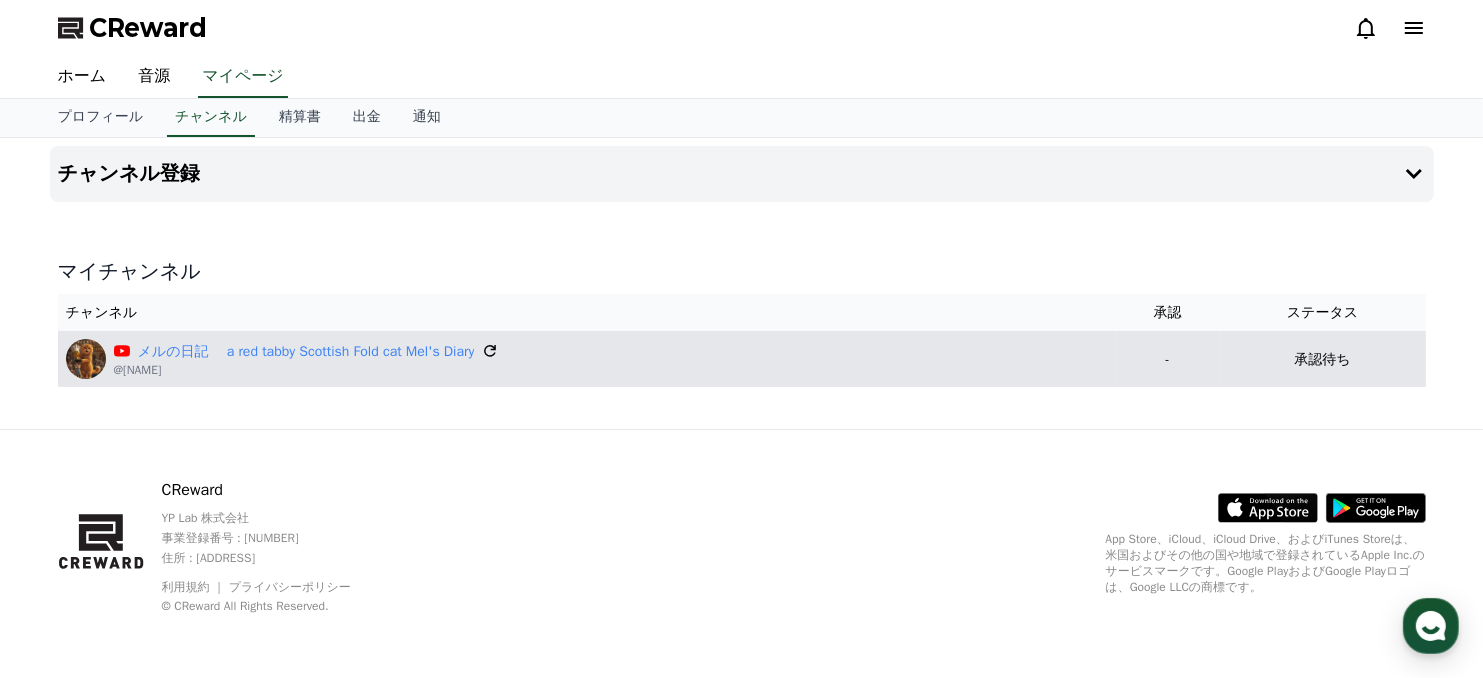 click 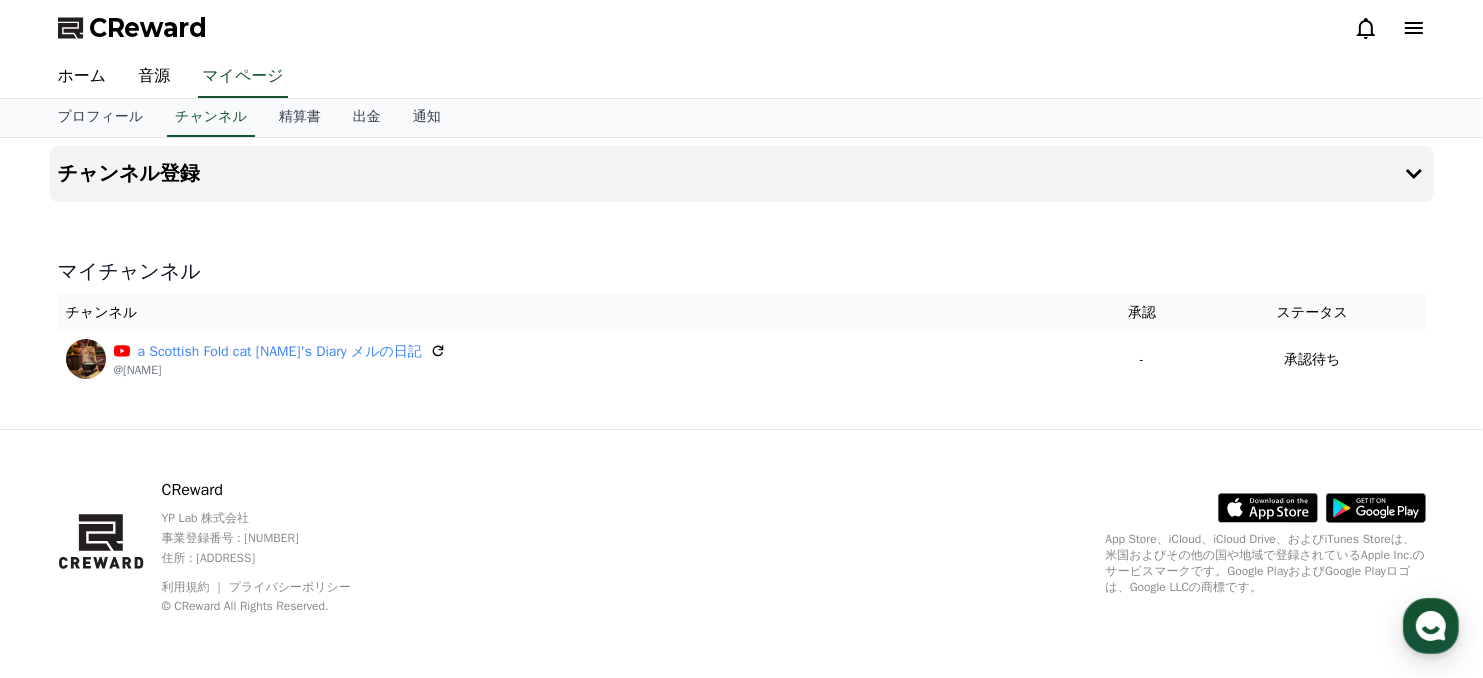 click 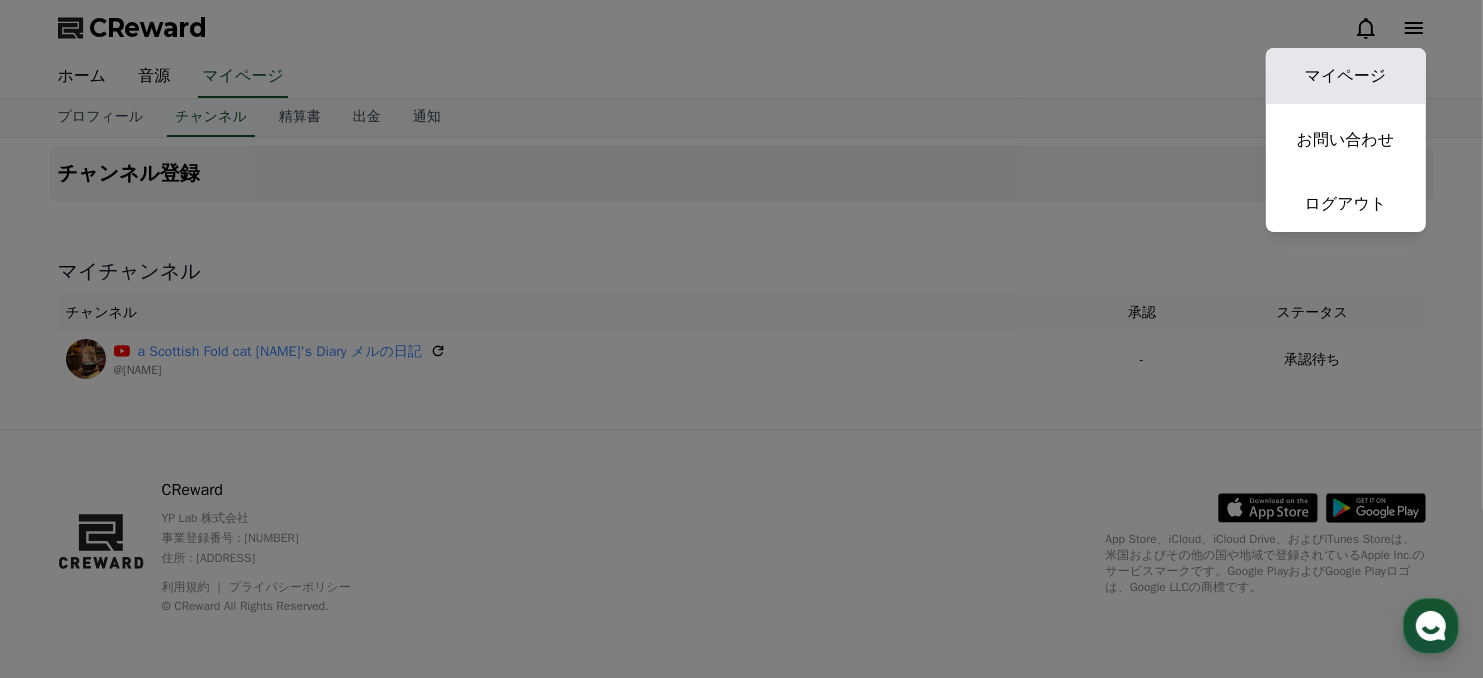 click on "マイページ" at bounding box center (1346, 76) 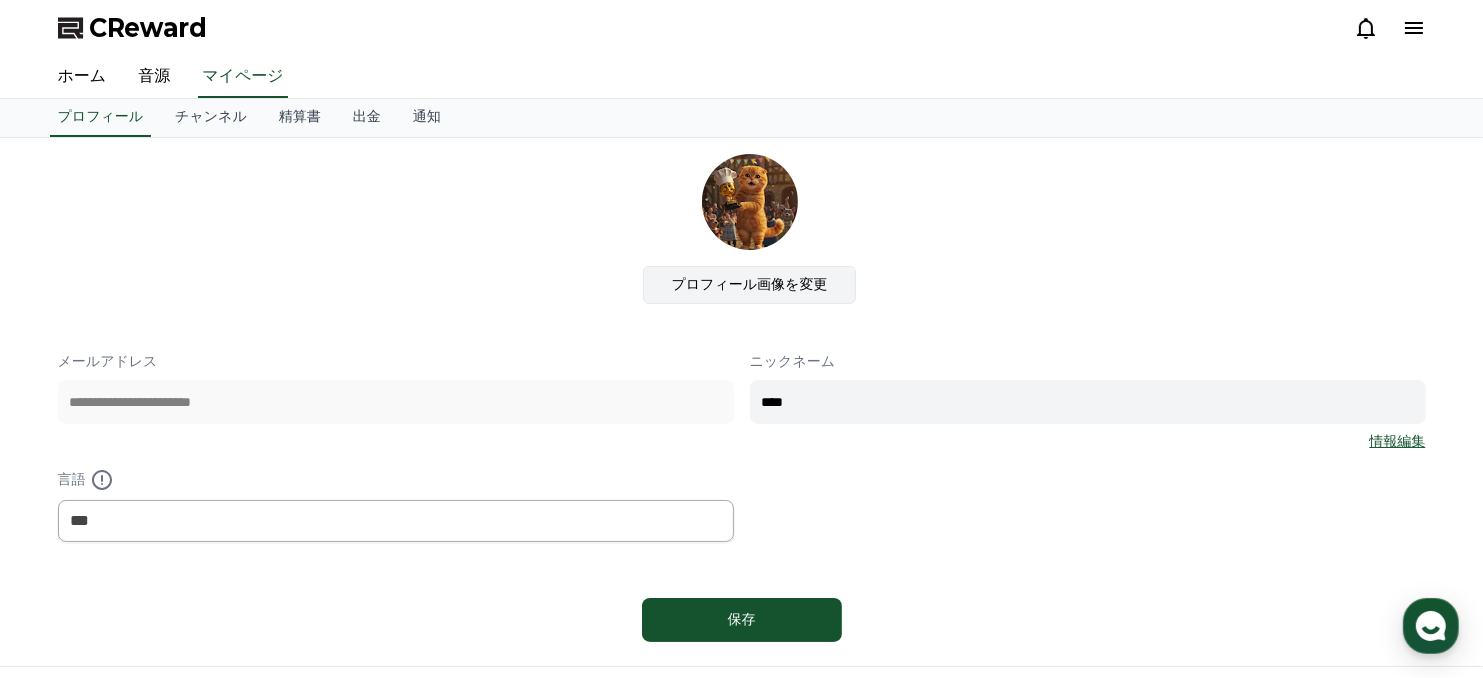 click on "プロフィール画像を変更" 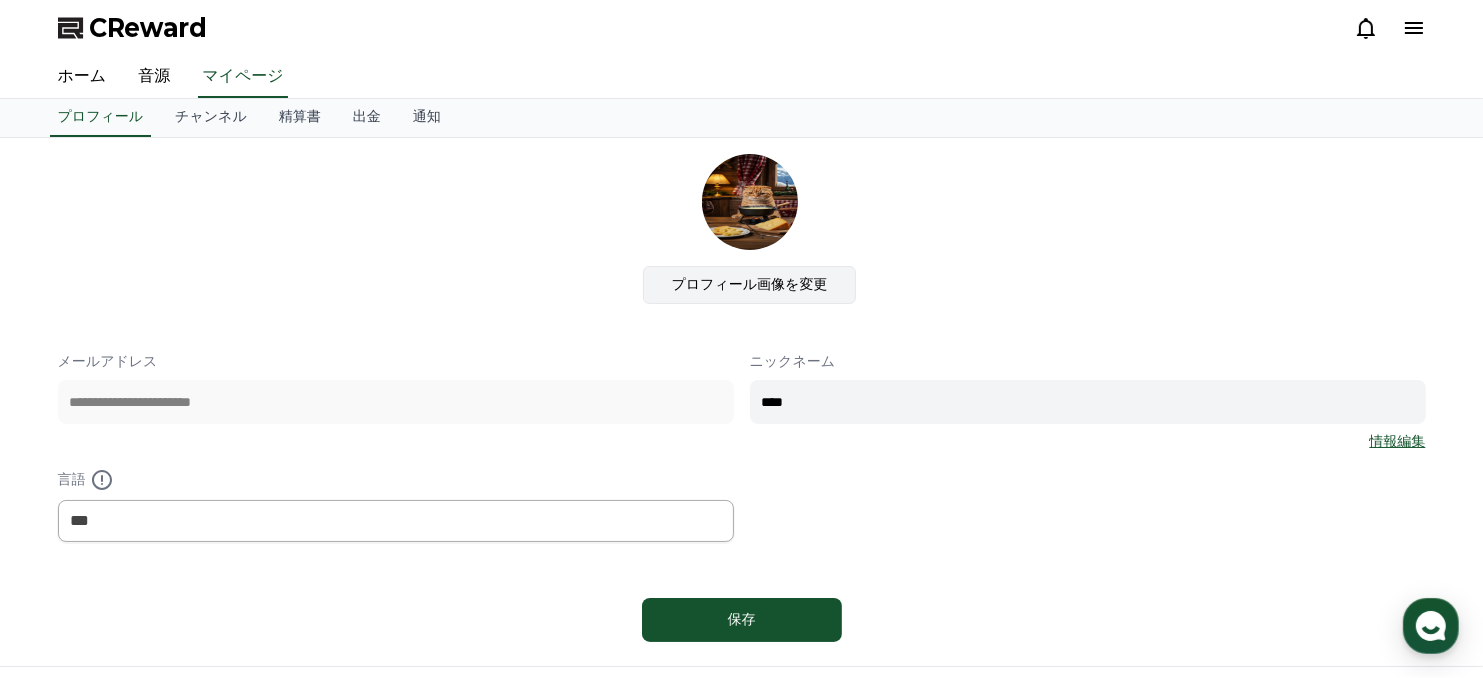 click on "プロフィール画像を変更" 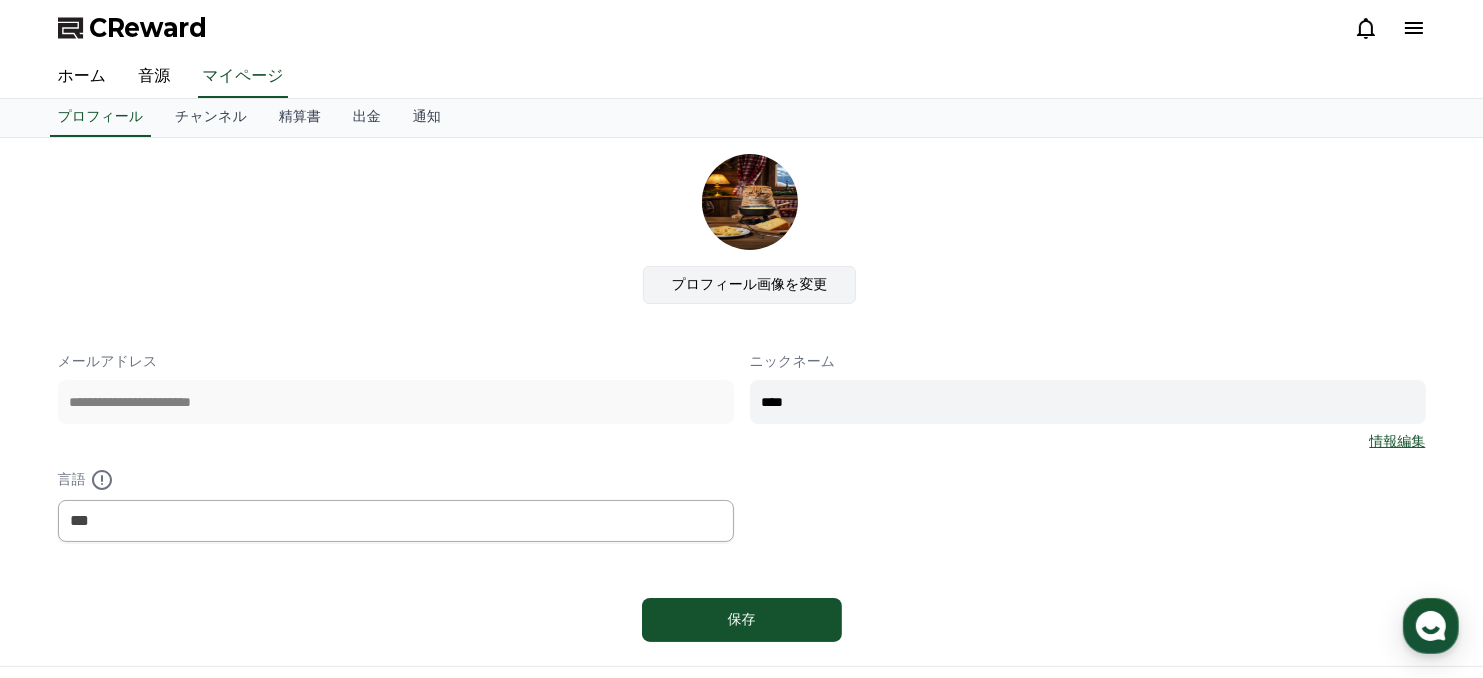 click on "プロフィール画像を変更" 